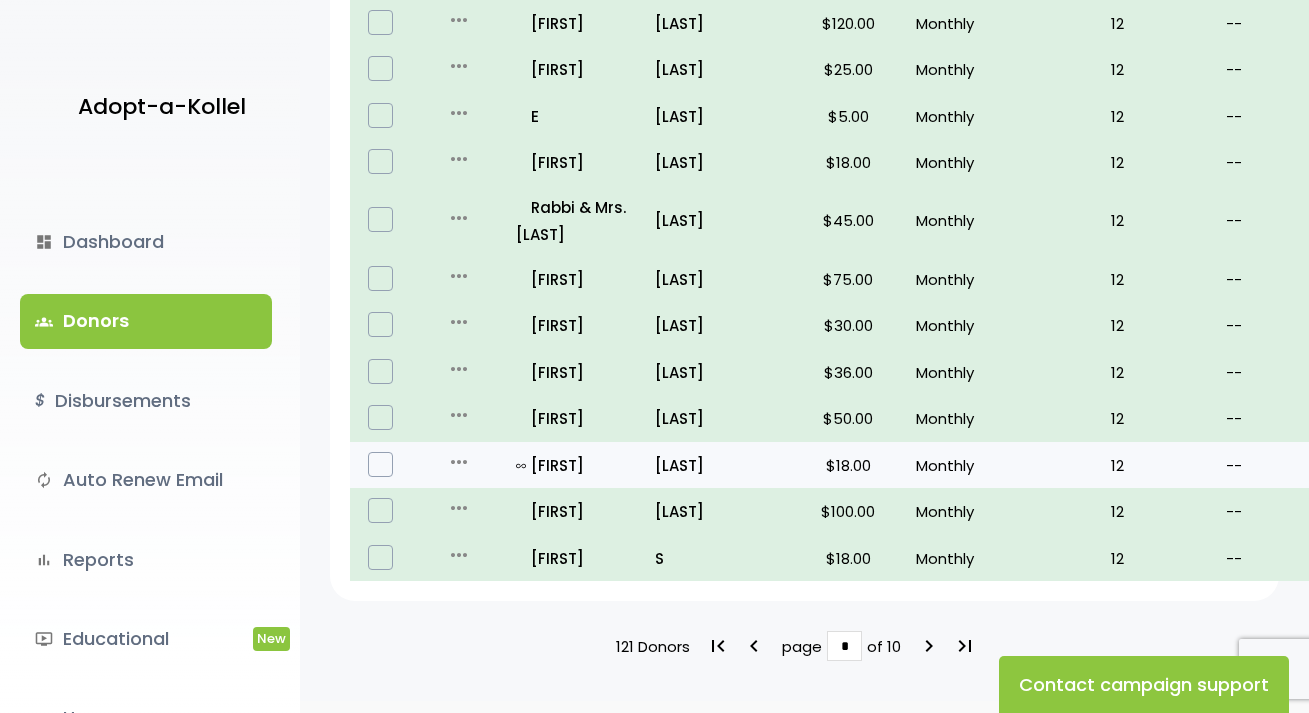 scroll, scrollTop: 1300, scrollLeft: 0, axis: vertical 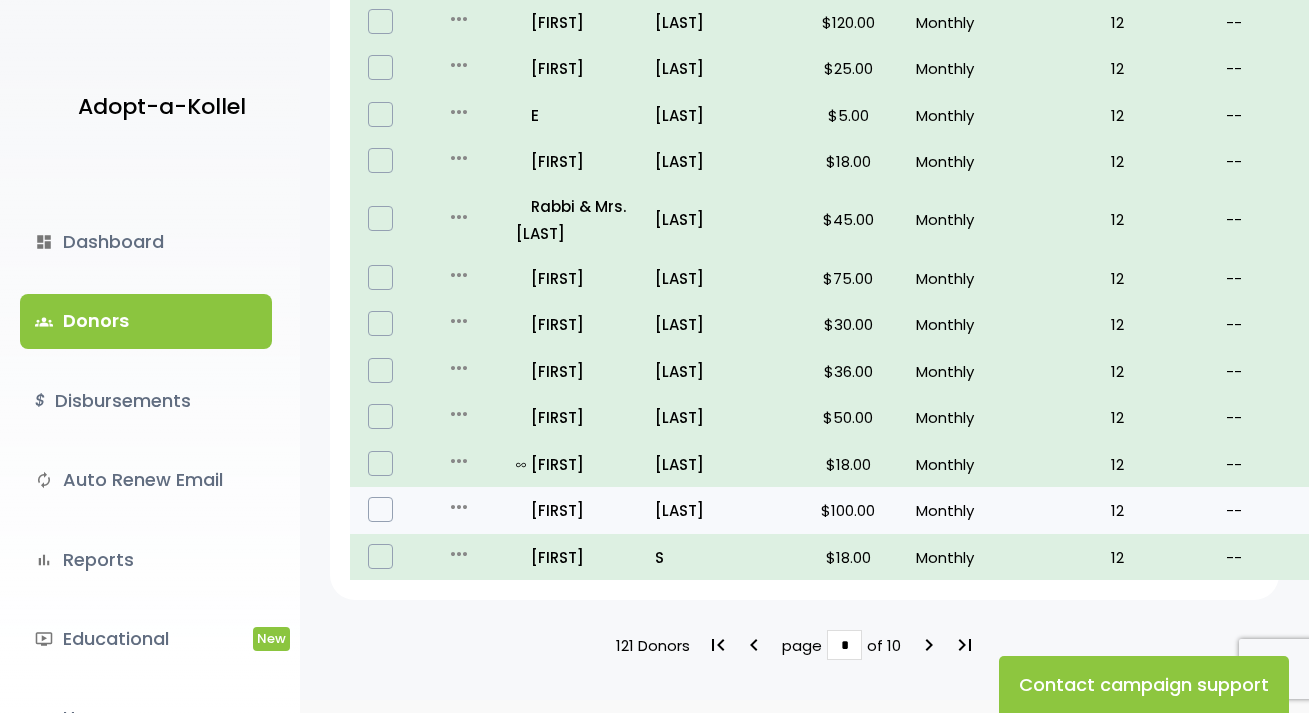 click on "all_inclusive Mordechai" at bounding box center (576, 510) 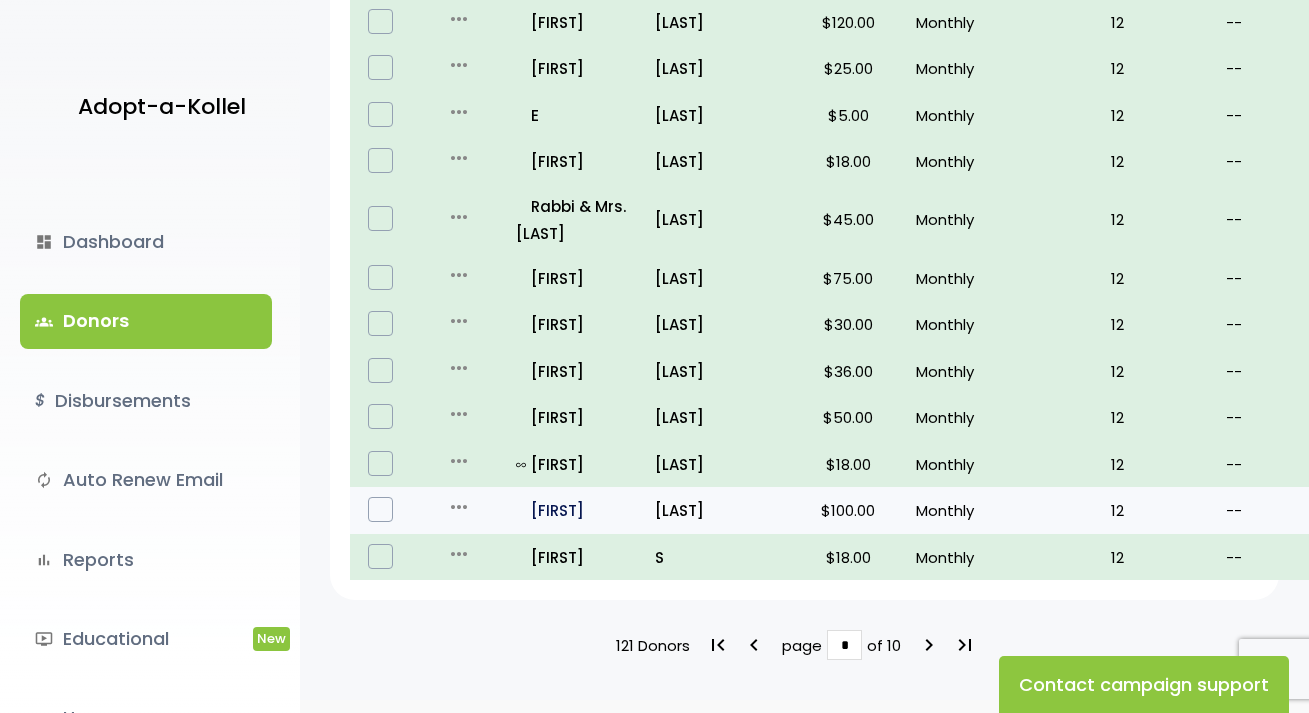 click on "all_inclusive Mordechai" at bounding box center [577, 510] 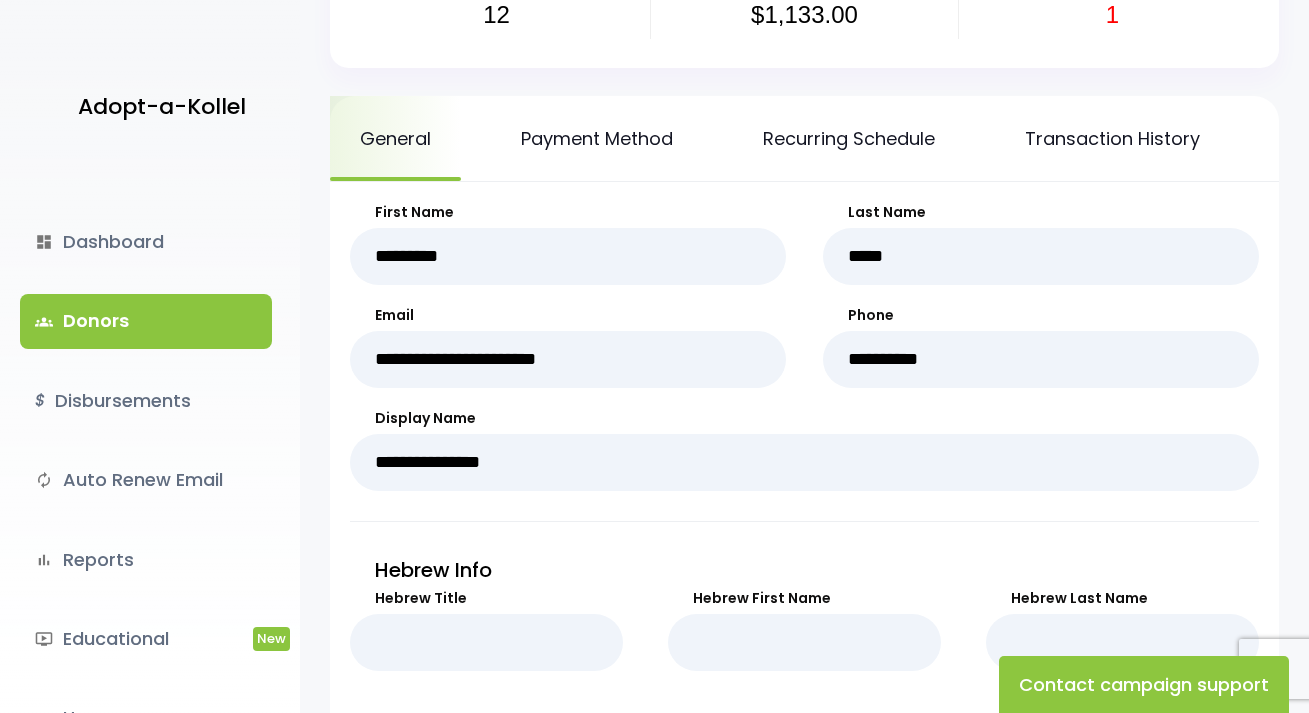 scroll, scrollTop: 200, scrollLeft: 0, axis: vertical 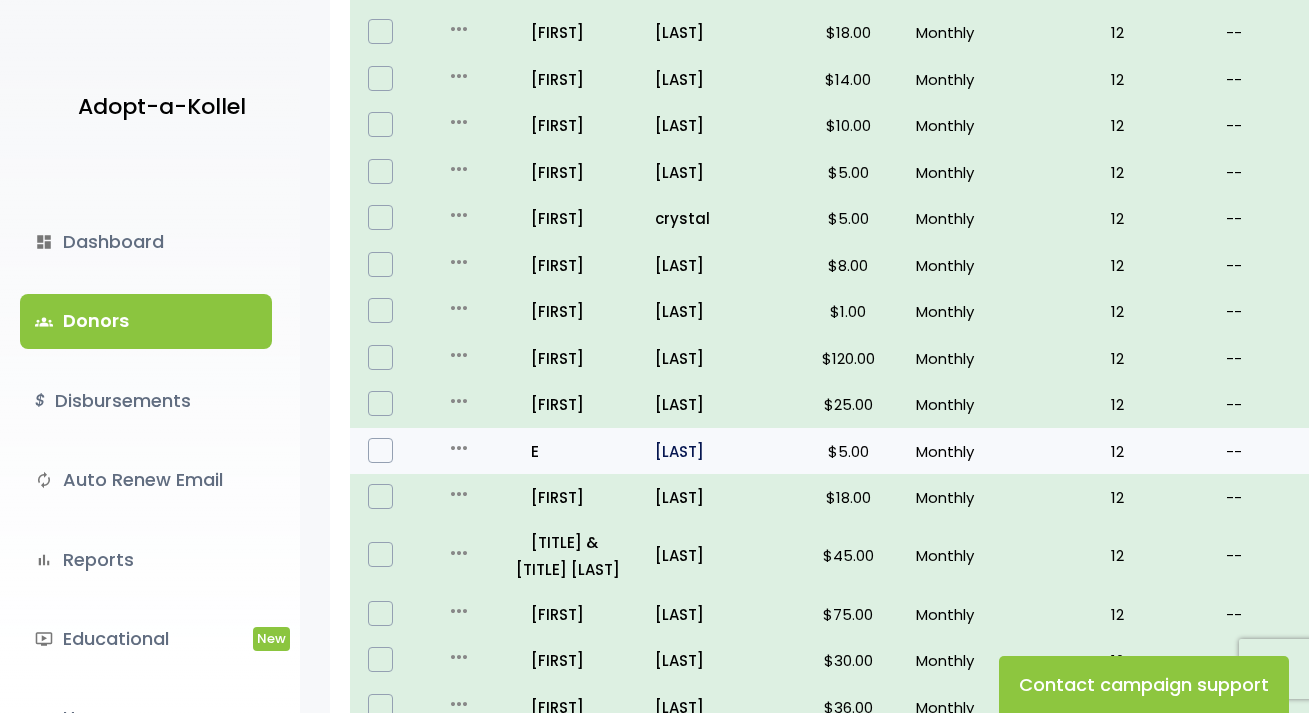 click on "[LAST]" at bounding box center (717, 451) 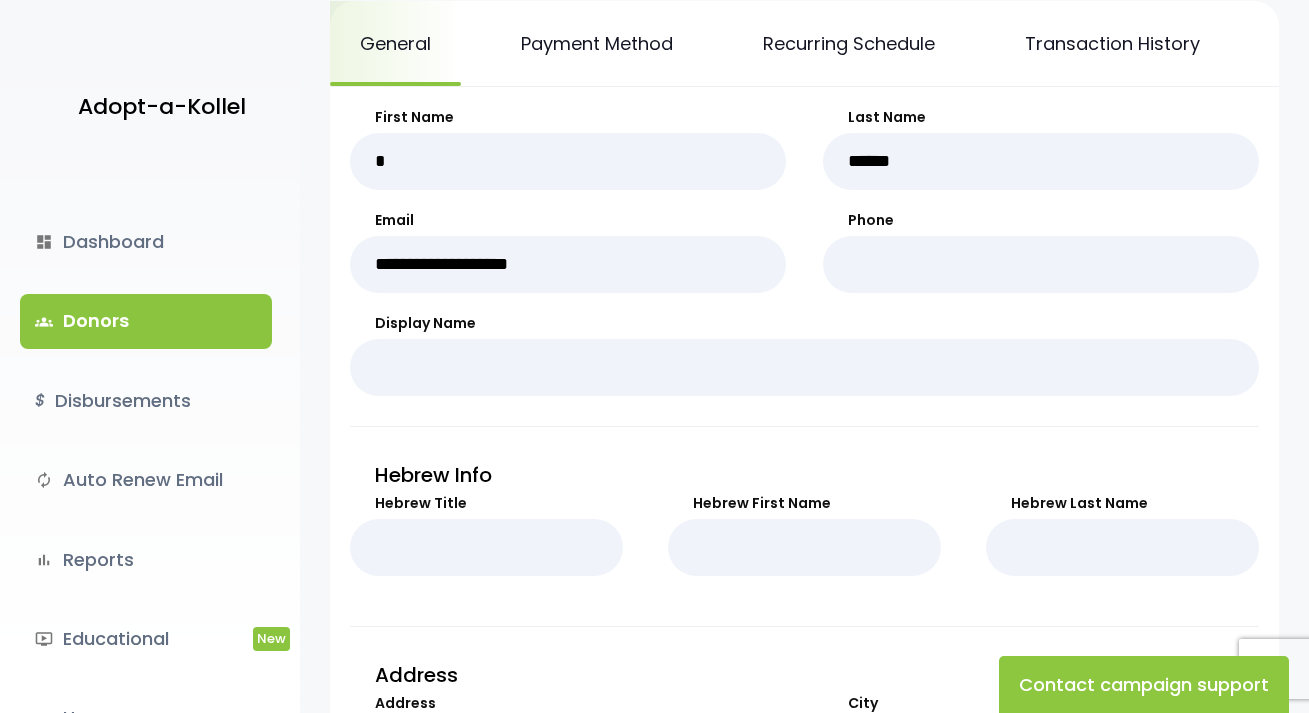 scroll, scrollTop: 0, scrollLeft: 0, axis: both 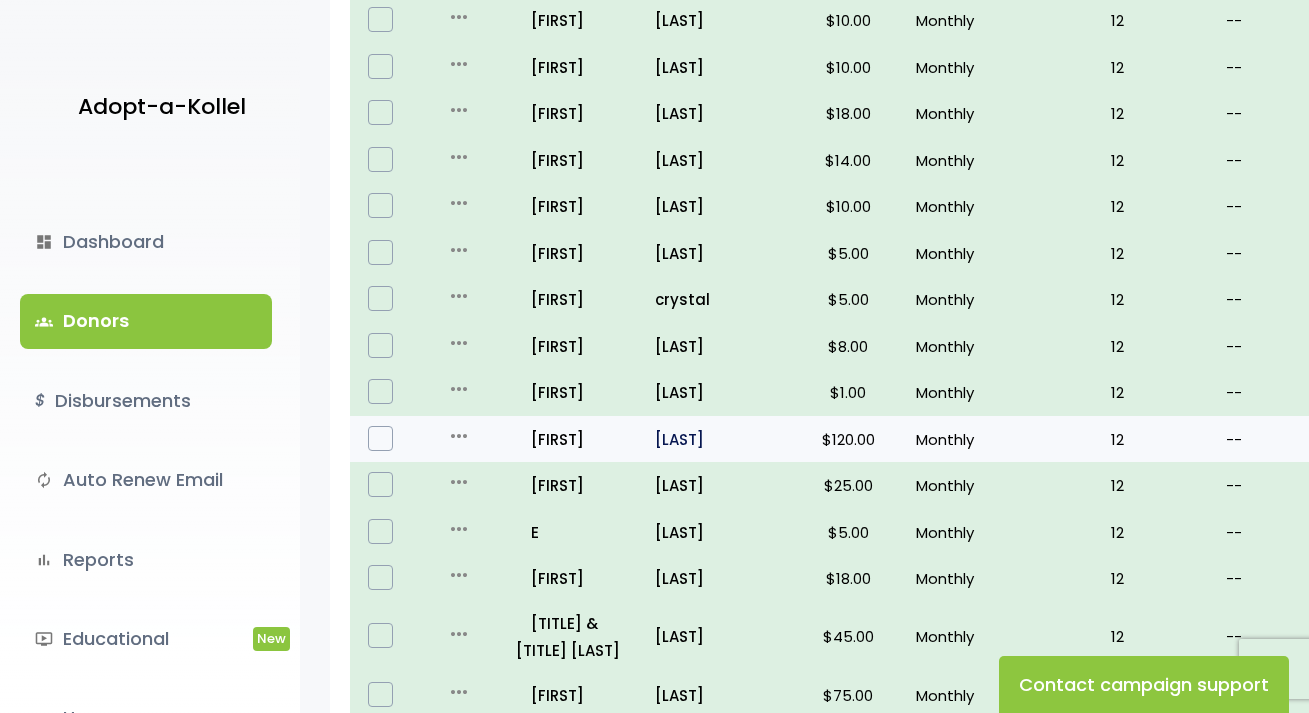 click on "Wolfson" at bounding box center (717, 439) 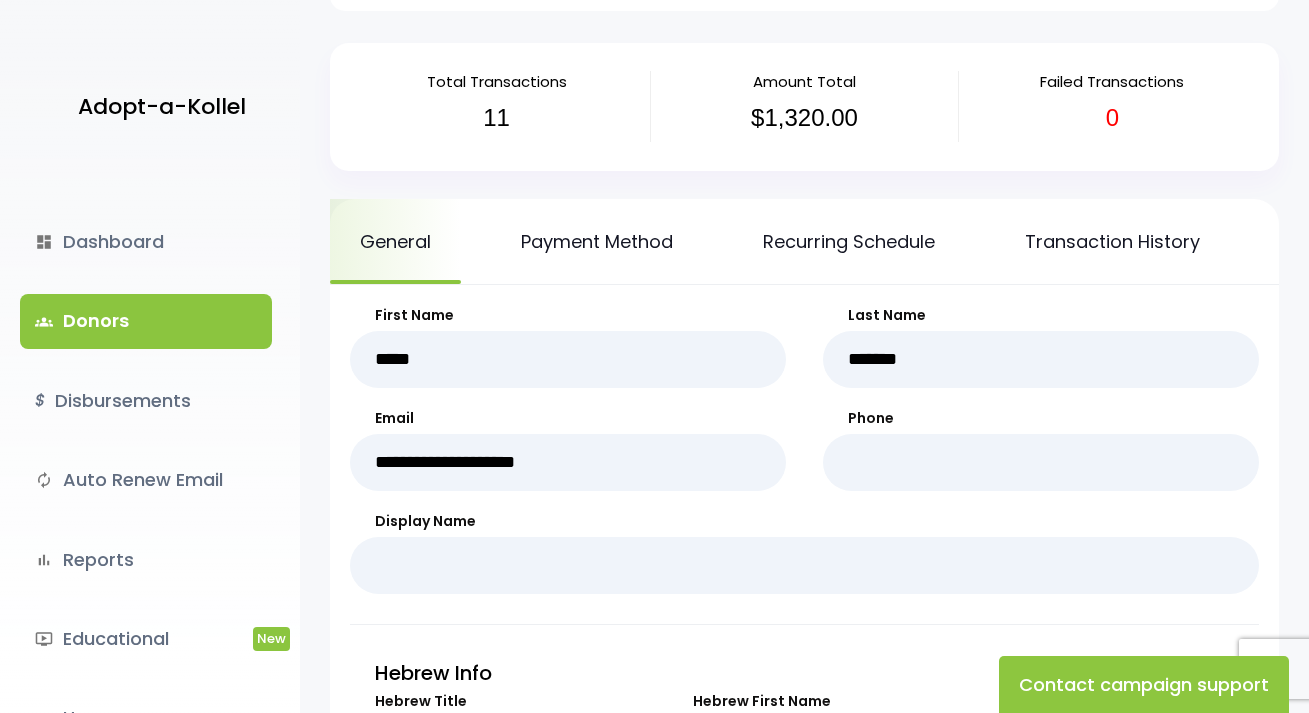 scroll, scrollTop: 500, scrollLeft: 0, axis: vertical 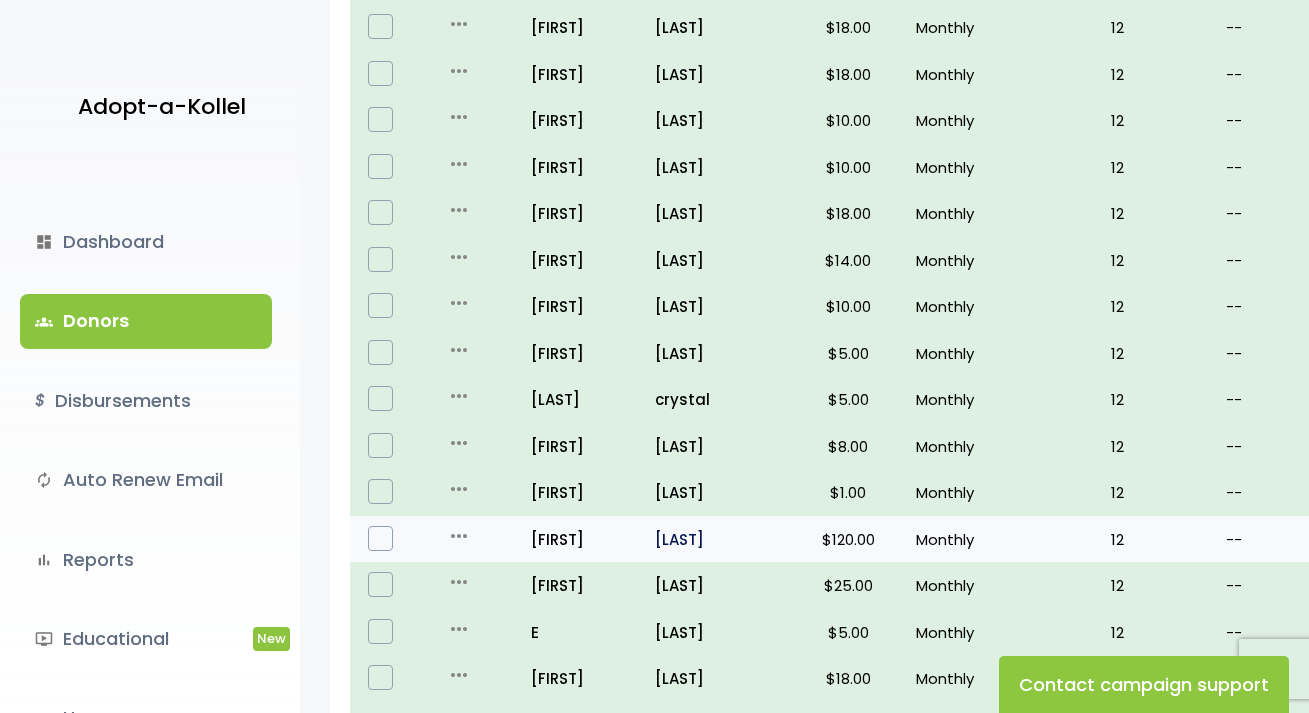 click on "[LAST]" at bounding box center [717, 539] 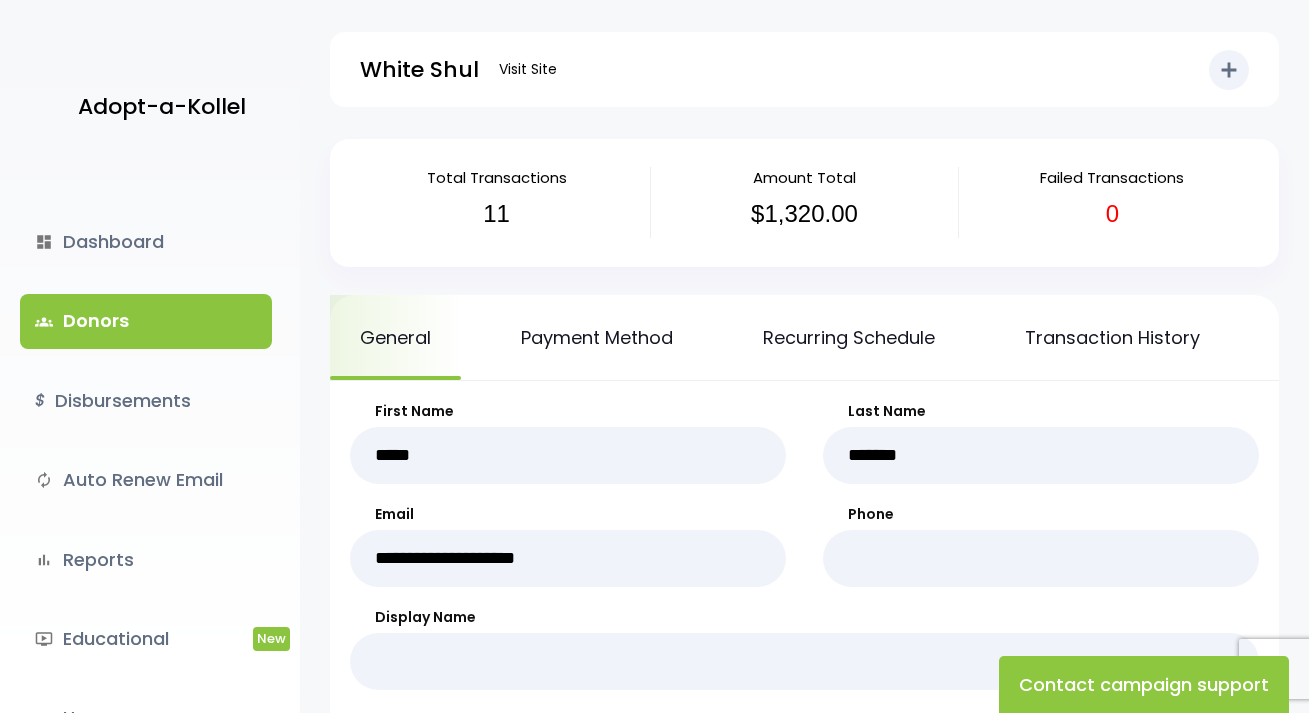 scroll, scrollTop: 0, scrollLeft: 0, axis: both 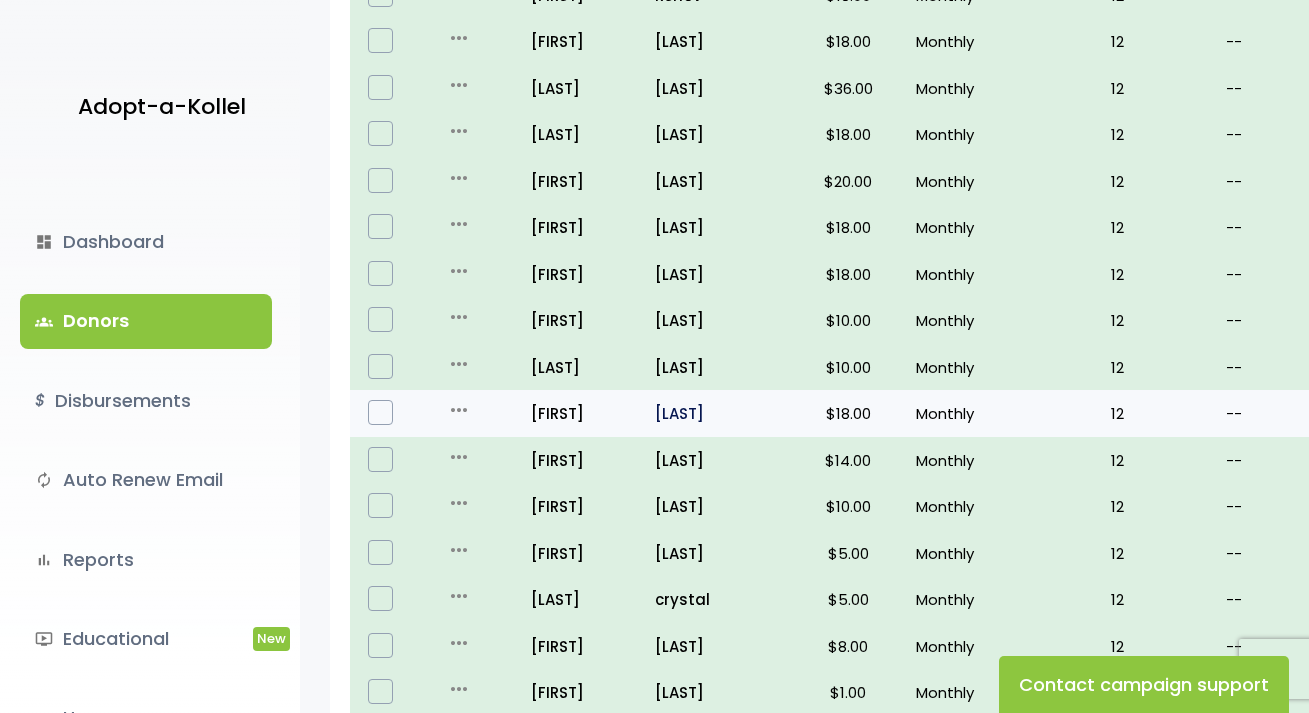 click on "[LAST]" at bounding box center [717, 413] 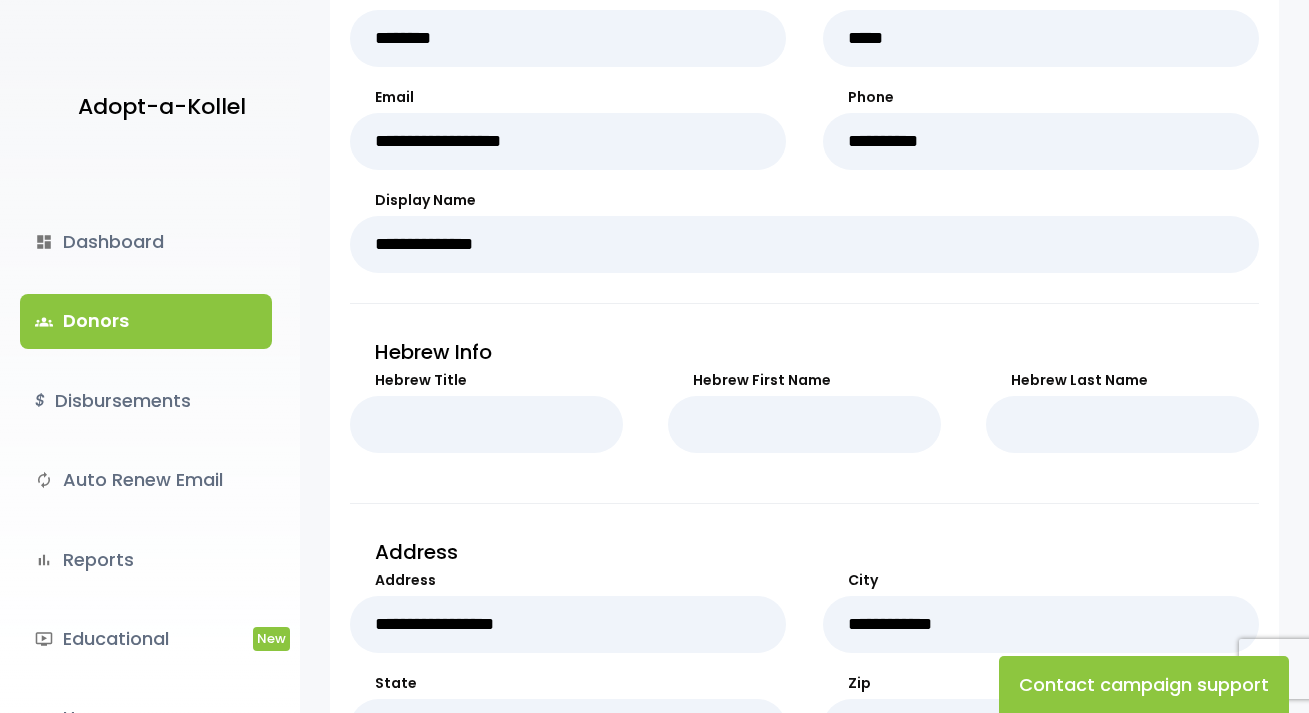scroll, scrollTop: 500, scrollLeft: 0, axis: vertical 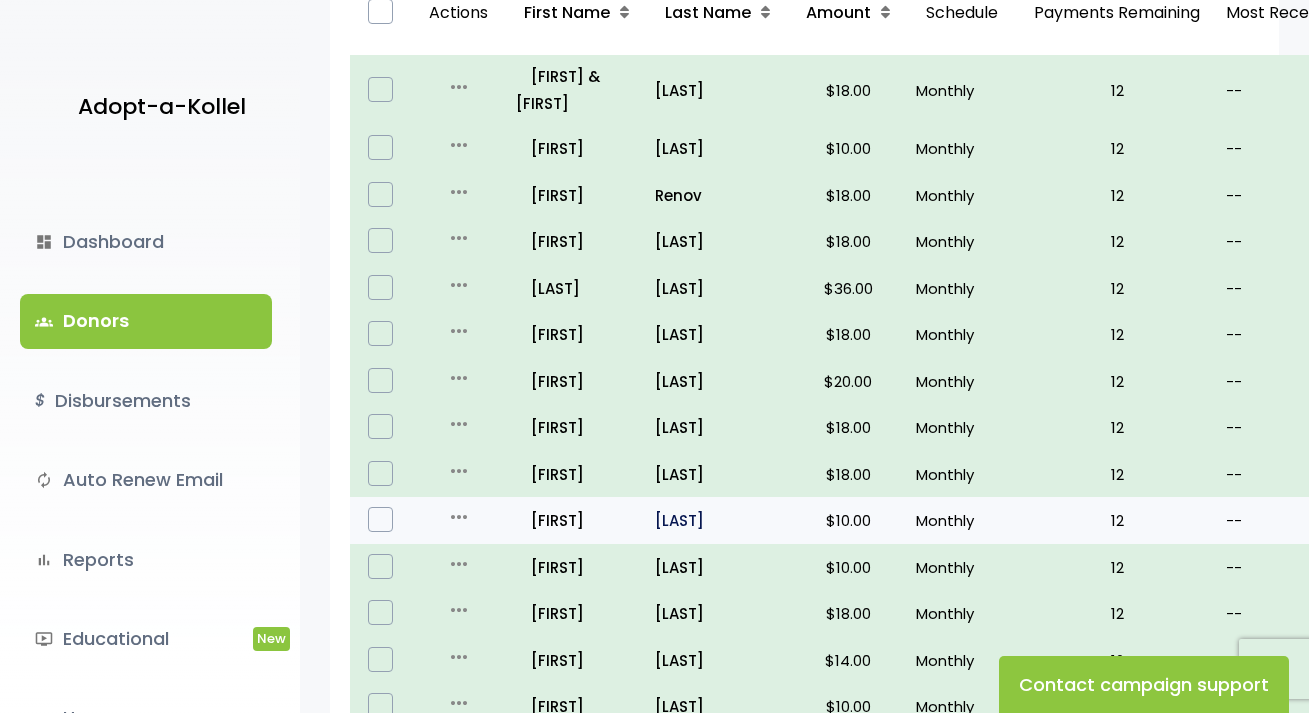 click on "[LAST]" at bounding box center [717, 520] 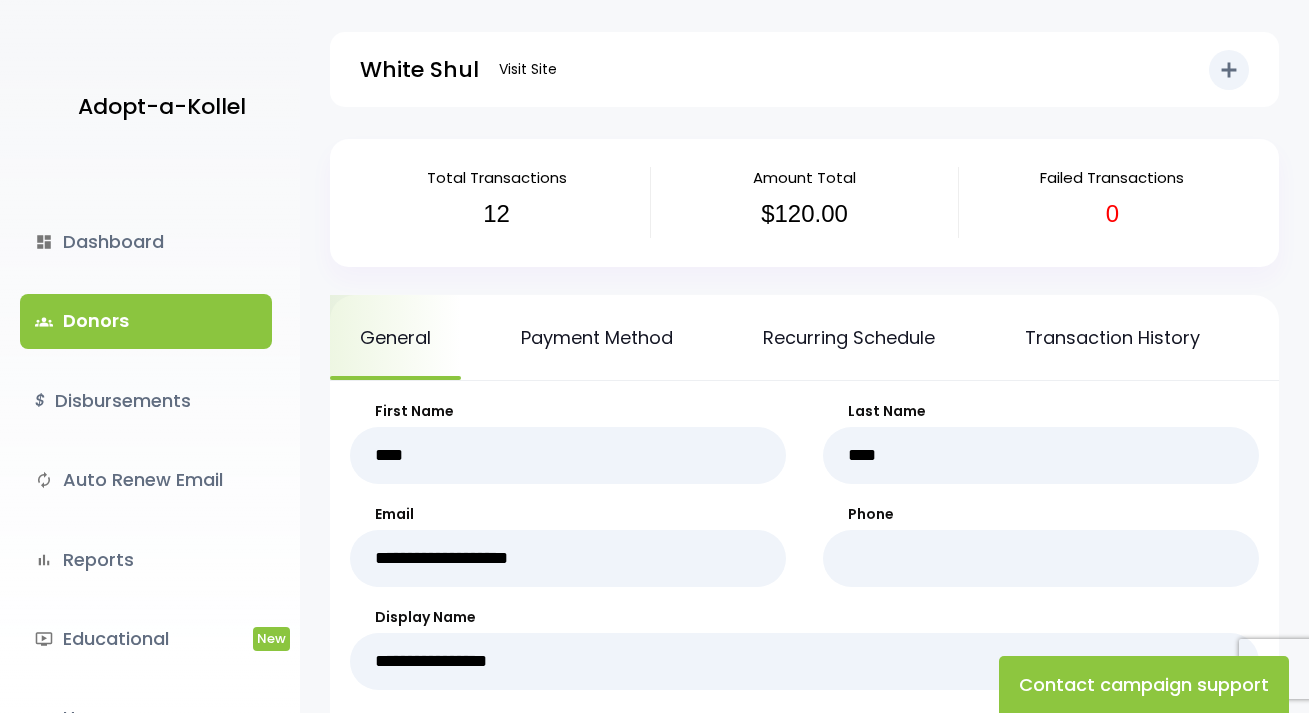 scroll, scrollTop: 0, scrollLeft: 0, axis: both 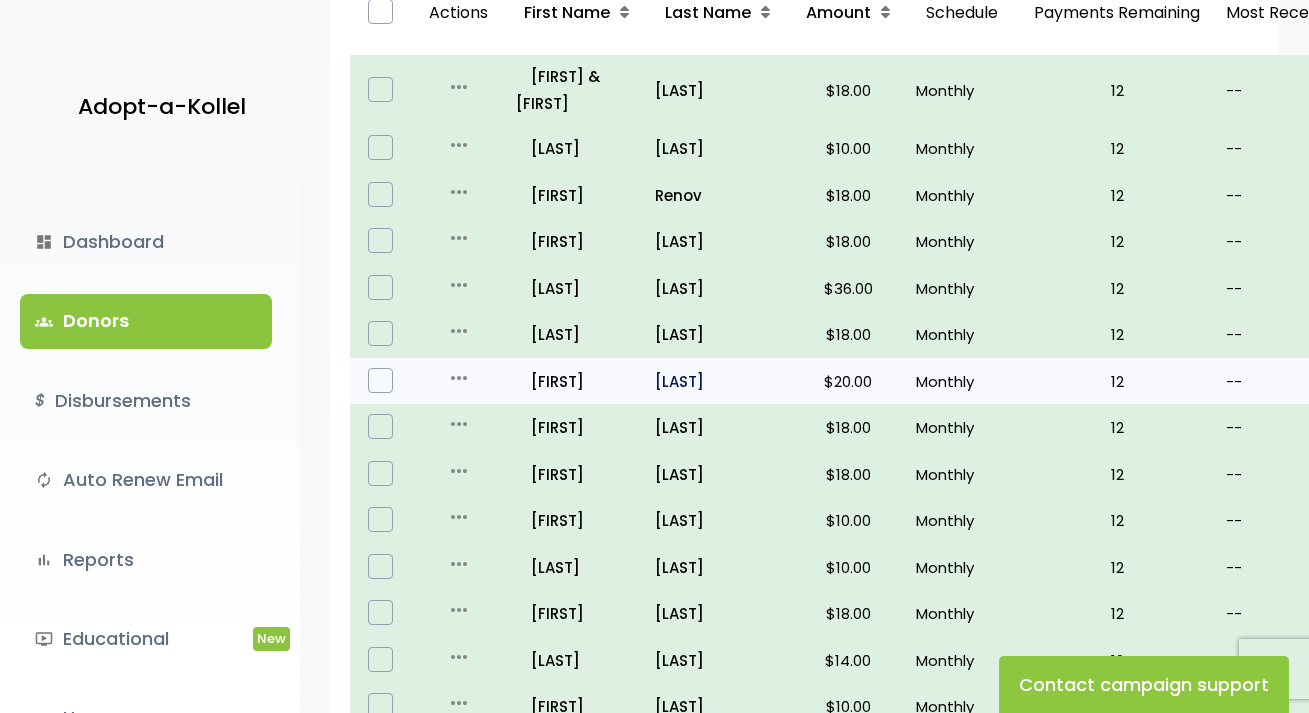 click on "[LAST]" at bounding box center [717, 381] 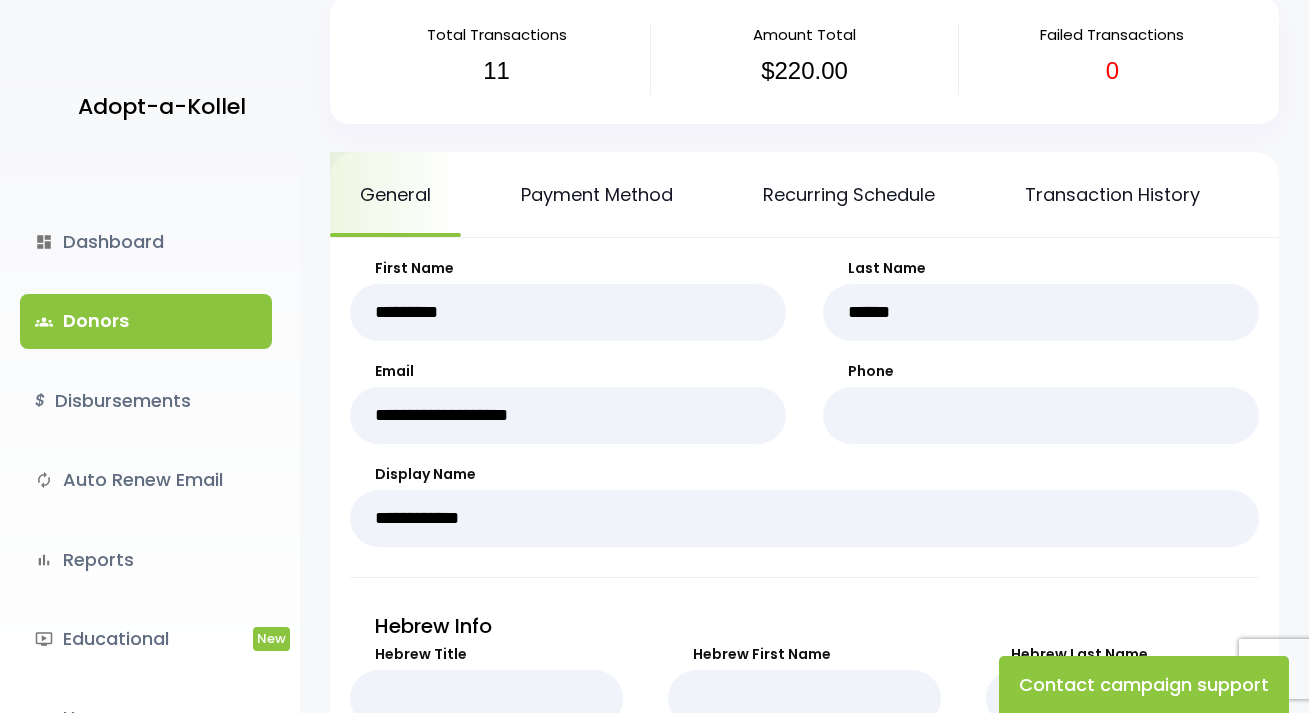 scroll, scrollTop: 100, scrollLeft: 0, axis: vertical 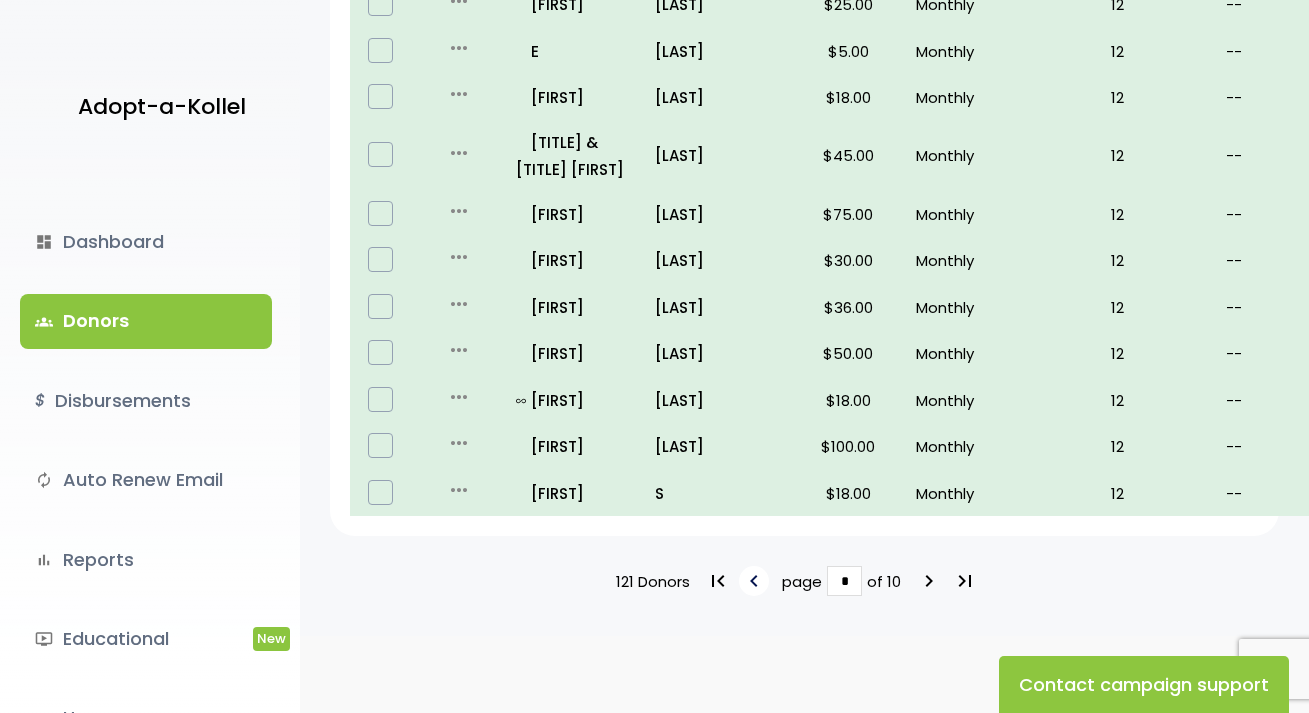 click on "keyboard_arrow_left" at bounding box center [754, 581] 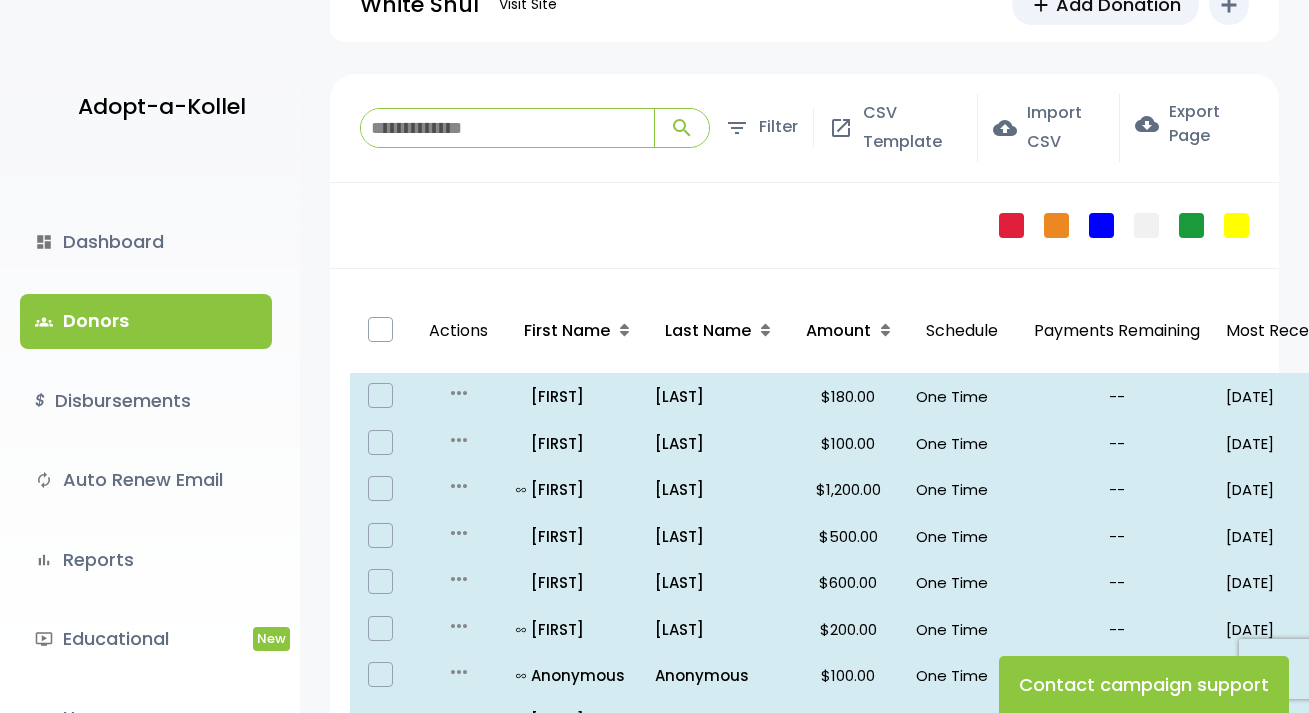 scroll, scrollTop: 64, scrollLeft: 0, axis: vertical 